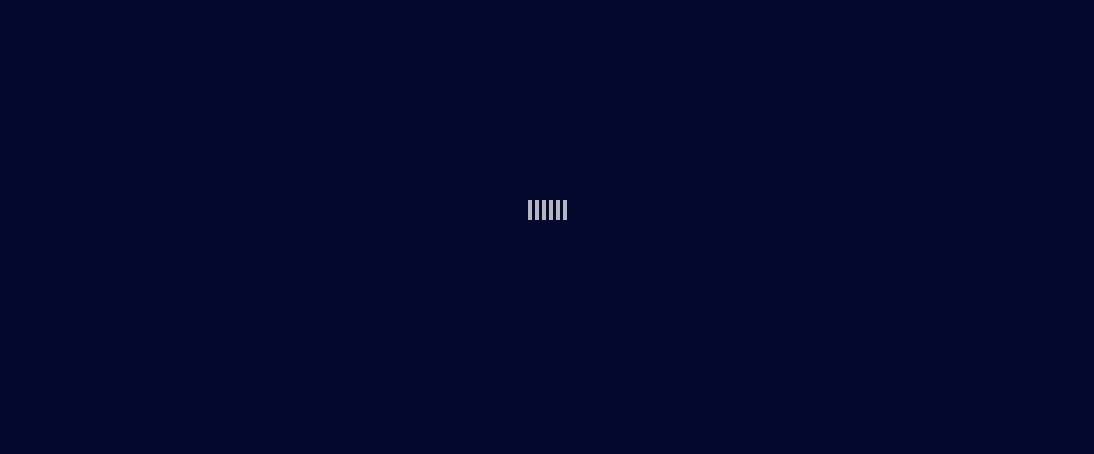 scroll, scrollTop: 0, scrollLeft: 0, axis: both 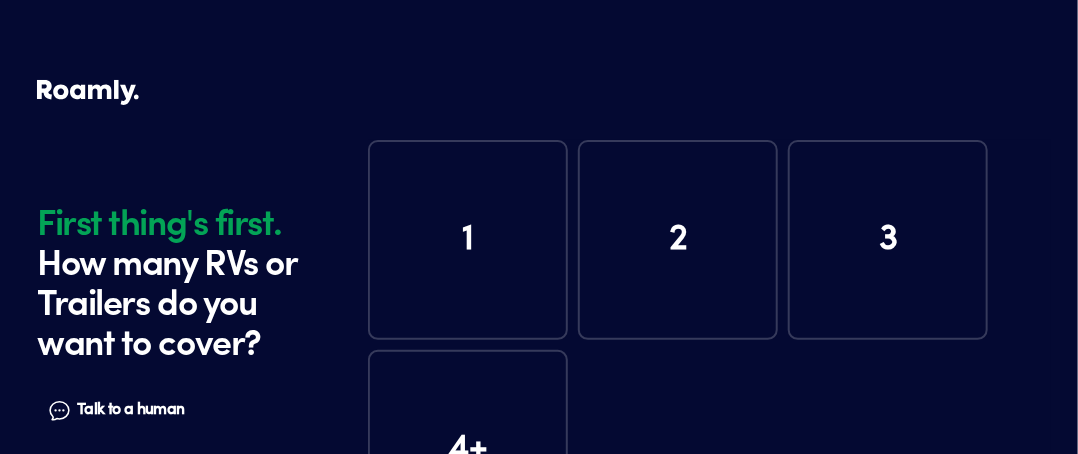 click on "1" at bounding box center (468, 240) 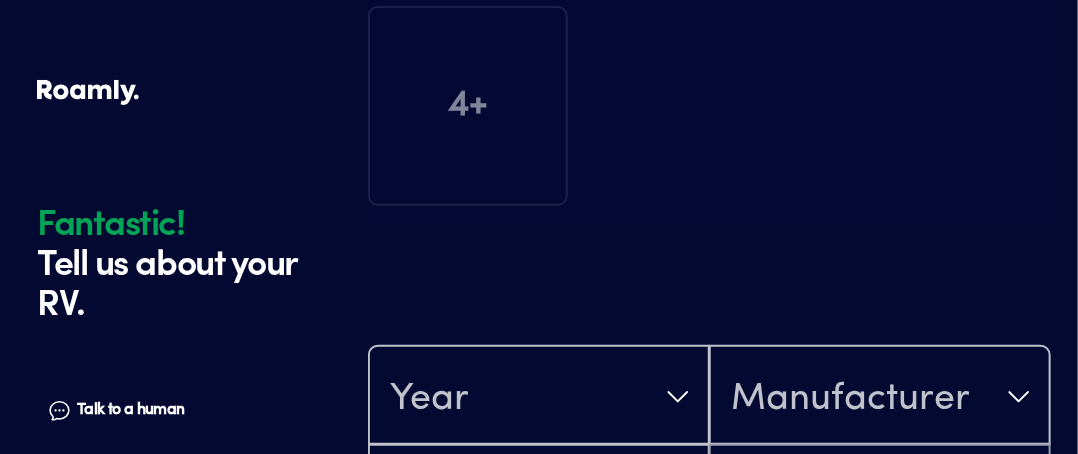 scroll, scrollTop: 590, scrollLeft: 0, axis: vertical 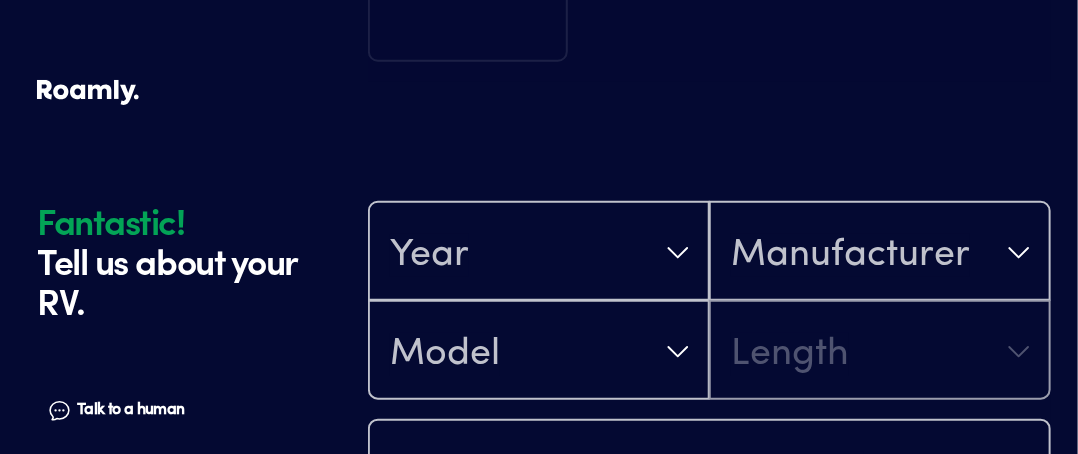 click on "Year Manufacturer Model Length Are you the original owner? How many nights do you camp in your RV? How do you store your RV? Yes No Does this RV have a salvage title? Please fill out all fields" at bounding box center [709, 560] 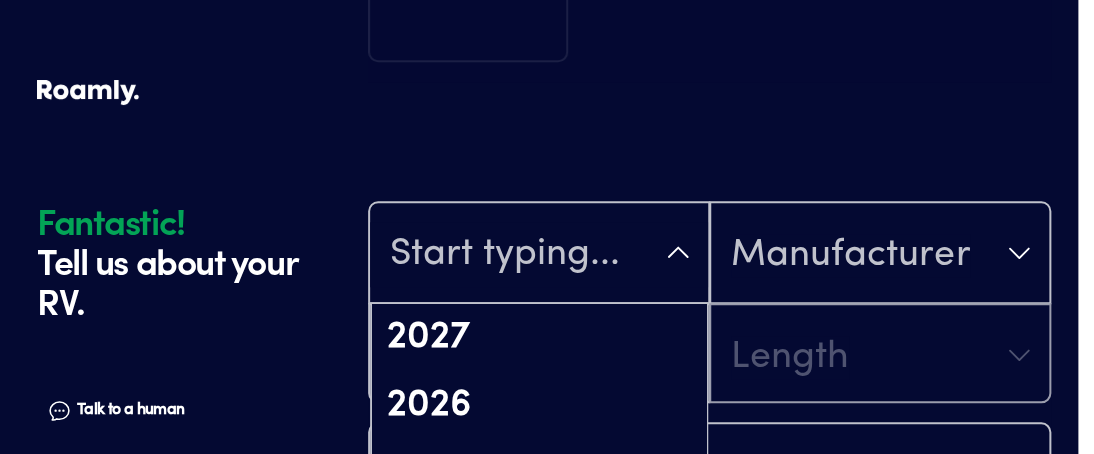 scroll, scrollTop: 23, scrollLeft: 0, axis: vertical 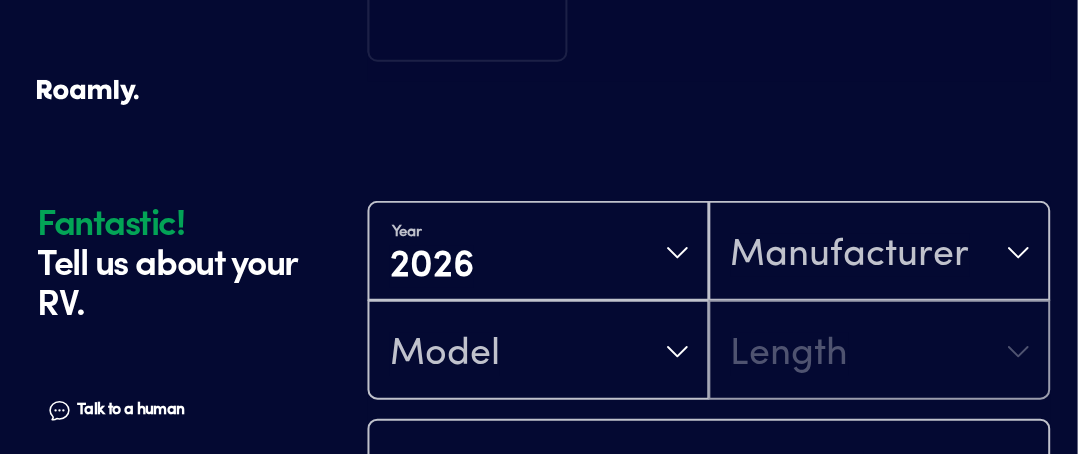 drag, startPoint x: 680, startPoint y: 426, endPoint x: 670, endPoint y: 427, distance: 10.049875 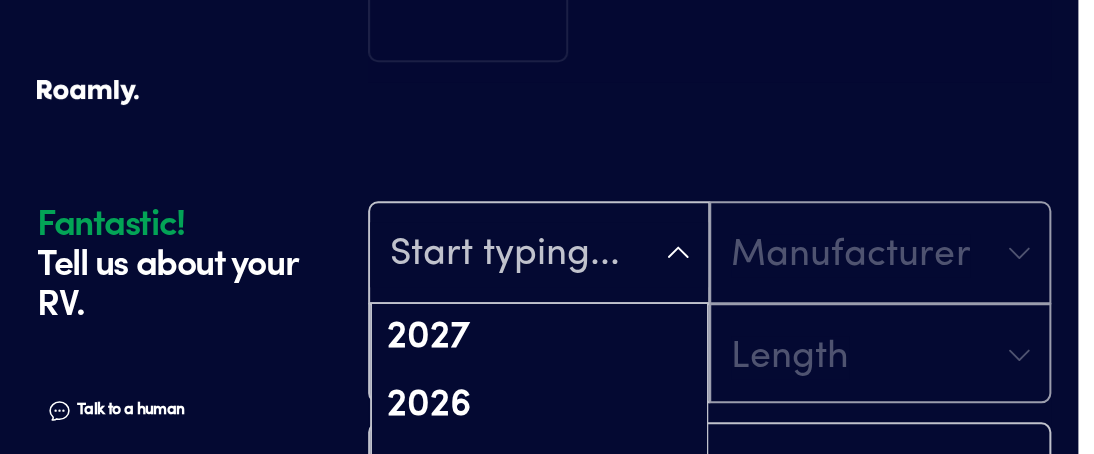 click at bounding box center (539, 254) 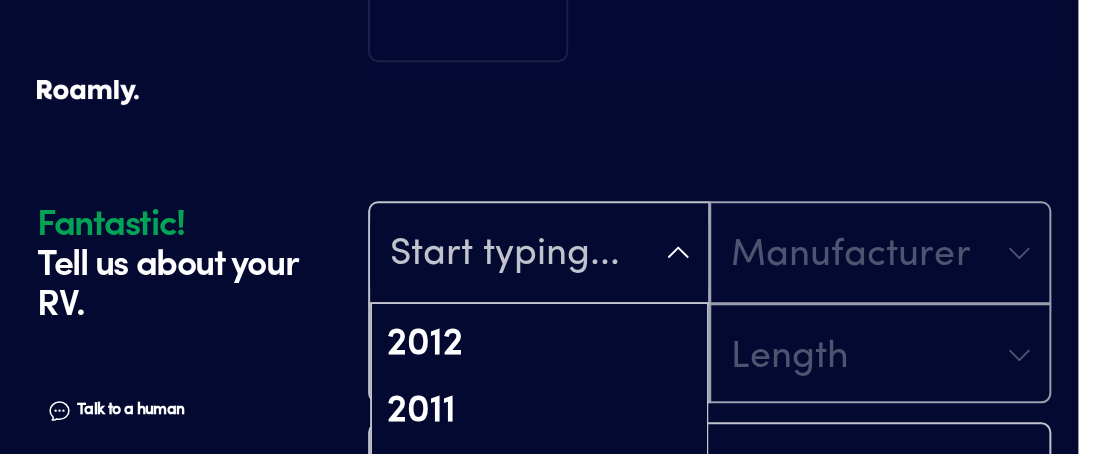 scroll, scrollTop: 1027, scrollLeft: 0, axis: vertical 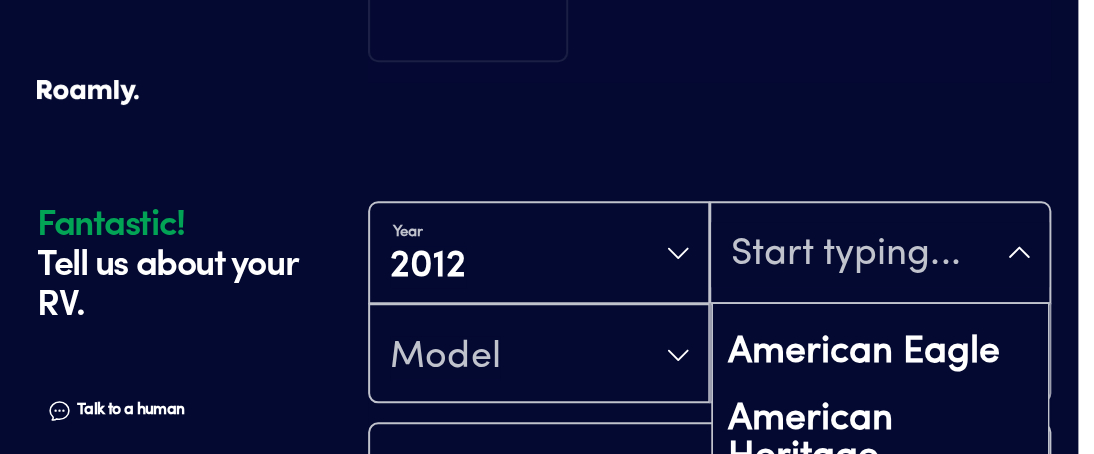click on "Year [DATE] Abcor Homes A.C.E. Adventurer Aerolite Airstream Alaskan A Liner Aljo Allegro American Eagle American Heritage American Tradition Arctic Fox Aspen Trail [GEOGRAPHIC_DATA] Homes Avenger Back Country Bay Star Berkshire Bison Coach [PERSON_NAME] [PERSON_NAME] Trailer Manufacturing Blue Ribbon Trailers [GEOGRAPHIC_DATA] [GEOGRAPHIC_DATA] [GEOGRAPHIC_DATA] Born Free Bounder Breeze [GEOGRAPHIC_DATA]-[GEOGRAPHIC_DATA] [GEOGRAPHIC_DATA] Star Carriage [PERSON_NAME][GEOGRAPHIC_DATA] [GEOGRAPHIC_DATA] [GEOGRAPHIC_DATA] [GEOGRAPHIC_DATA] Chalet Chariot Chariot-Eagle Charleston Cimarron Trailers Clipper Coach House Coachmen Crossroads RV Cruiser RV Crusader Cutlass Damon Deerfield Denali Desert Fox Design DNA Ent Dodge / RAM DRV Durango Dutchmen Dutch Park Homes Dutch Star Dynaquest Earthbound RV Earthroamer Echo Manufacturing Eclipse Elite Trailer Endura Max RV Entegra Coach ERA Escalade Essex Evergreen RV Exclusive Outfitters Excursion Expedition Factory Motorhomes Fairmont Homes Featherlite Fleetwood Ford Forest [PERSON_NAME] Forest River Foretravel Four Wheel Four Winds [GEOGRAPHIC_DATA] Fox Mountain Isata" at bounding box center (709, 502) 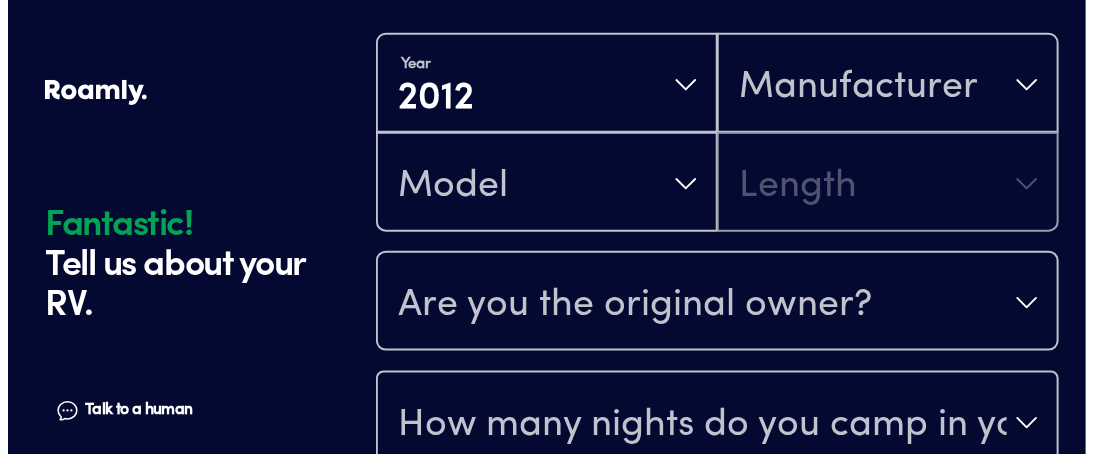 scroll, scrollTop: 694, scrollLeft: 0, axis: vertical 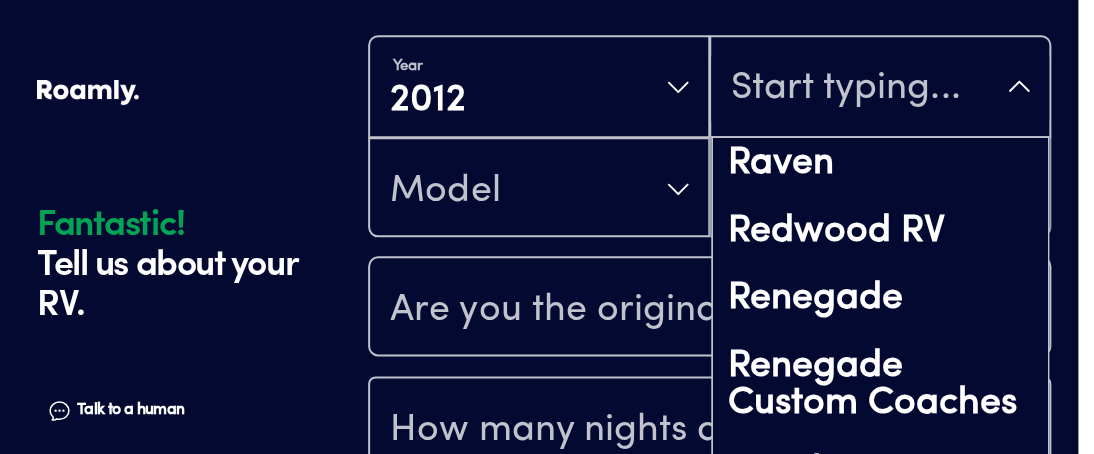 click on "Fantastic! Tell us about your RV. Talk to a human Chat 1 2 3 4+ Edit How many RVs or Trailers do you want to cover? Fantastic! Tell us about your RV. Talk to a human Chat Year [DATE] Abcor Homes A.C.E. Adventurer Aerolite Airstream Alaskan A Liner Aljo Allegro American Eagle American Heritage American Tradition Arctic Fox Aspen Trail [GEOGRAPHIC_DATA] Homes Avenger Back Country Bay Star Berkshire Bison Coach [PERSON_NAME] [PERSON_NAME] Trailer Manufacturing Blue Ribbon Trailers [GEOGRAPHIC_DATA] [GEOGRAPHIC_DATA] [GEOGRAPHIC_DATA] Born Free Bounder Breeze [GEOGRAPHIC_DATA]-[GEOGRAPHIC_DATA] [GEOGRAPHIC_DATA] Star Carriage [PERSON_NAME][GEOGRAPHIC_DATA] [GEOGRAPHIC_DATA] [GEOGRAPHIC_DATA] [GEOGRAPHIC_DATA] Chalet Chariot Chariot-Eagle Charleston Cimarron Trailers Clipper Coach House Coachmen Crossroads RV Cruiser RV Crusader Cutlass Damon Deerfield Denali Desert Fox Design DNA Ent Dodge / RAM DRV Durango Dutchmen Dutch Park Homes Dutch Star Dynaquest Earthbound RV Earthroamer Echo Manufacturing Eclipse Elite Trailer Endura Max RV Entegra Coach ERA Escalade Essex Evergreen RV Exclusive Outfitters Ford No" at bounding box center [547, 46] 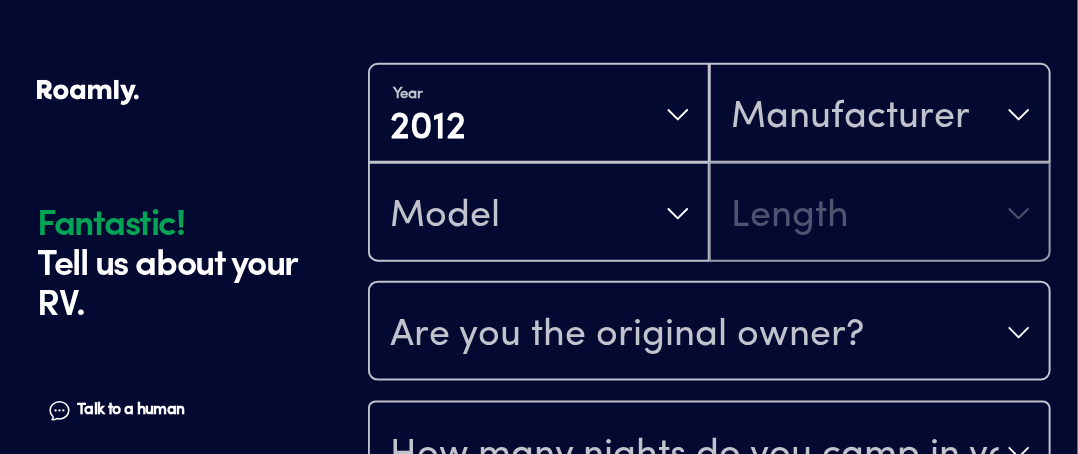 scroll, scrollTop: 668, scrollLeft: 0, axis: vertical 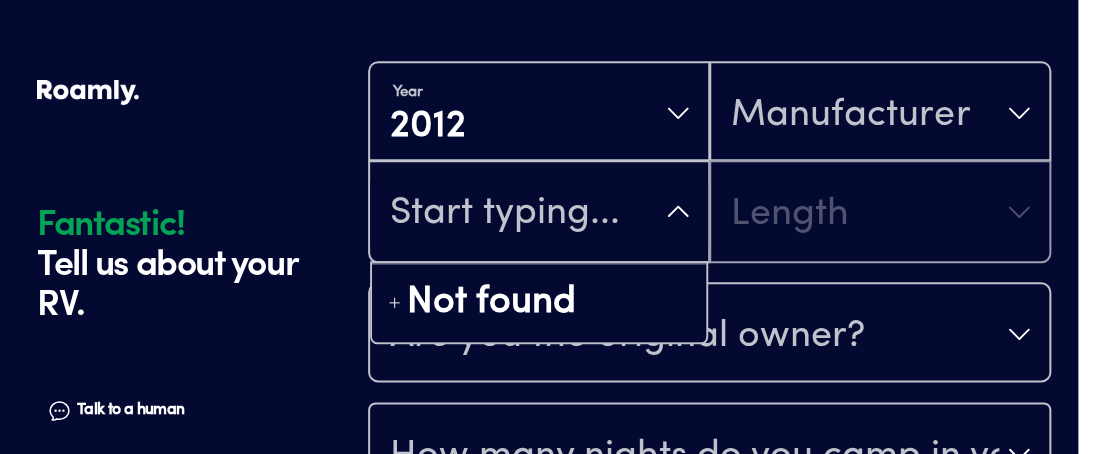 click at bounding box center (539, 213) 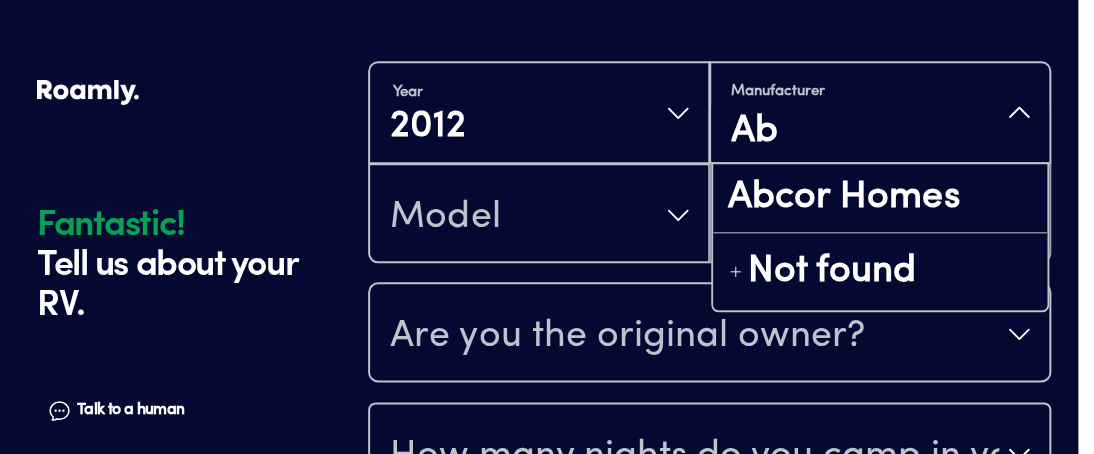 type on "A" 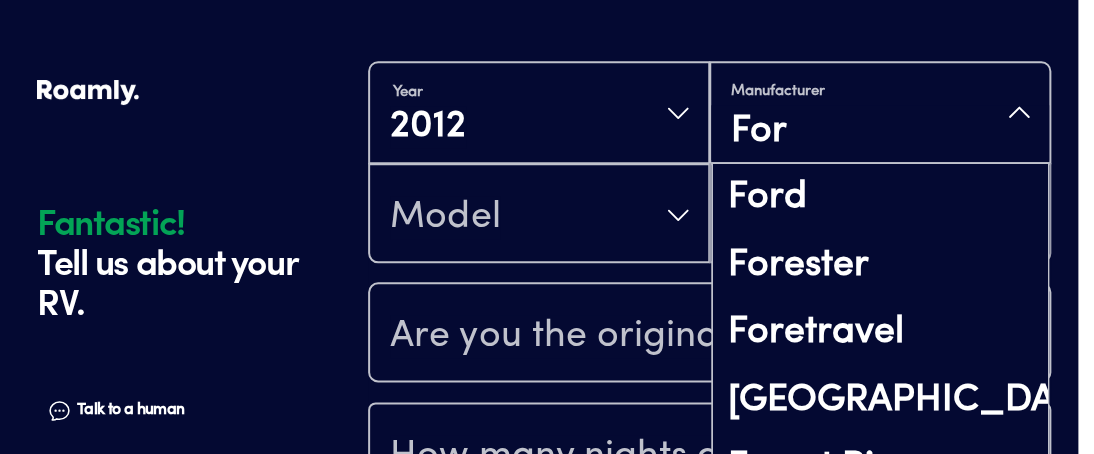 type on "Ford" 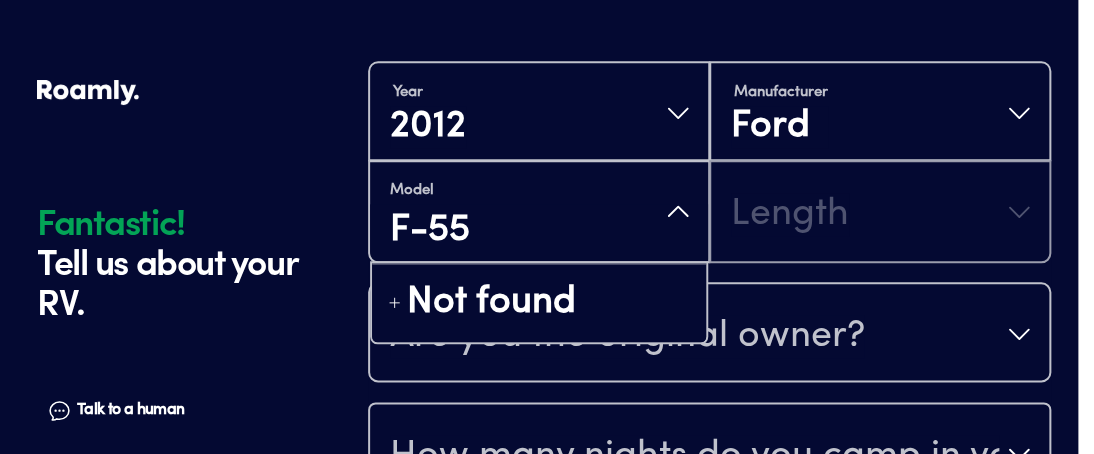 type on "F-550" 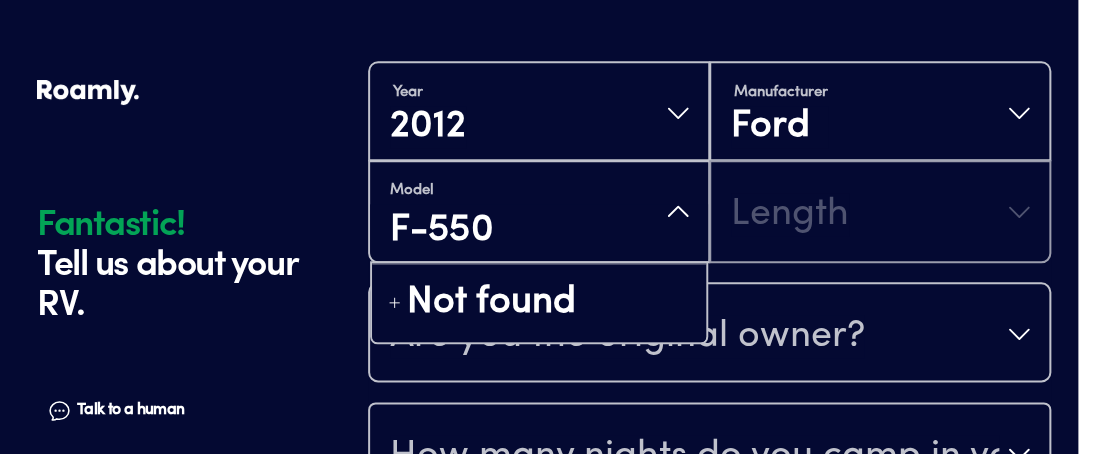 click on "Model F-550 Not found Length" at bounding box center (709, 212) 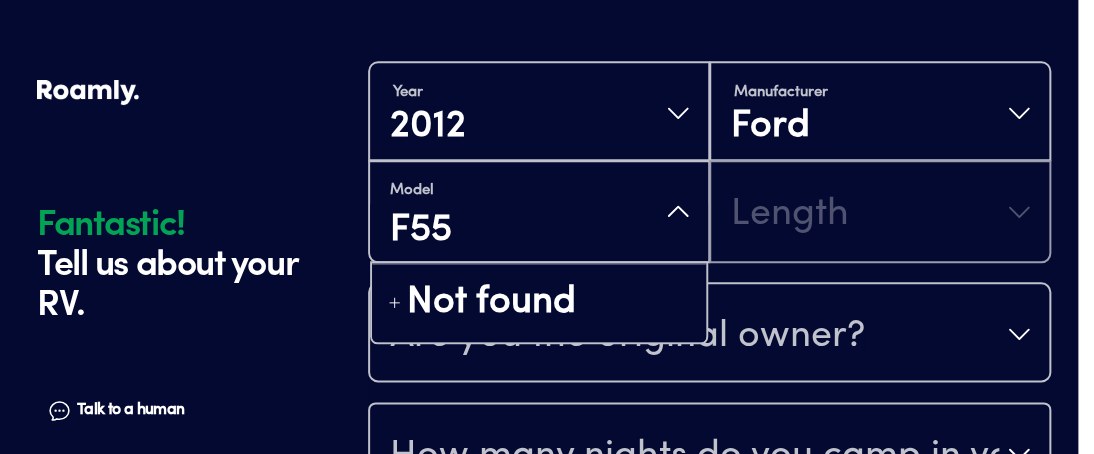 type on "F550" 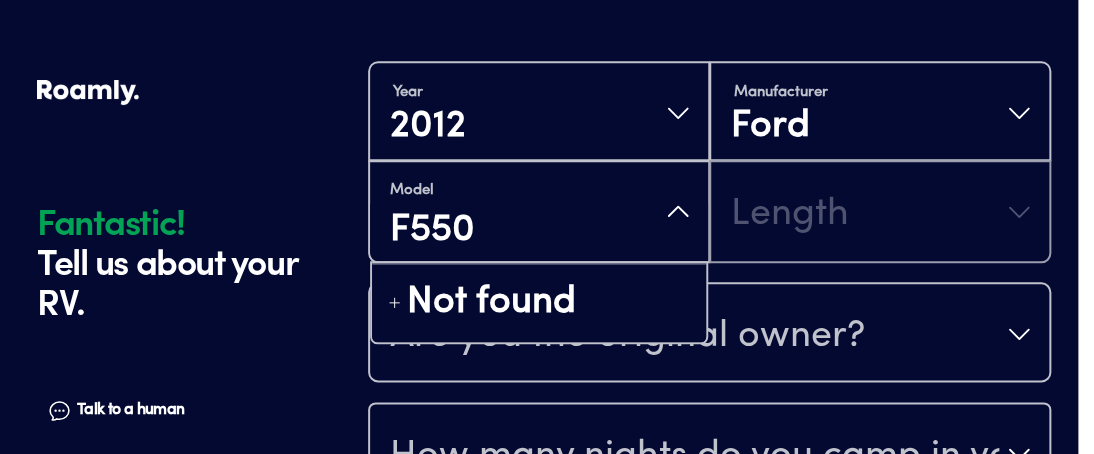 click on "Model F550 Not found Length" at bounding box center (709, 212) 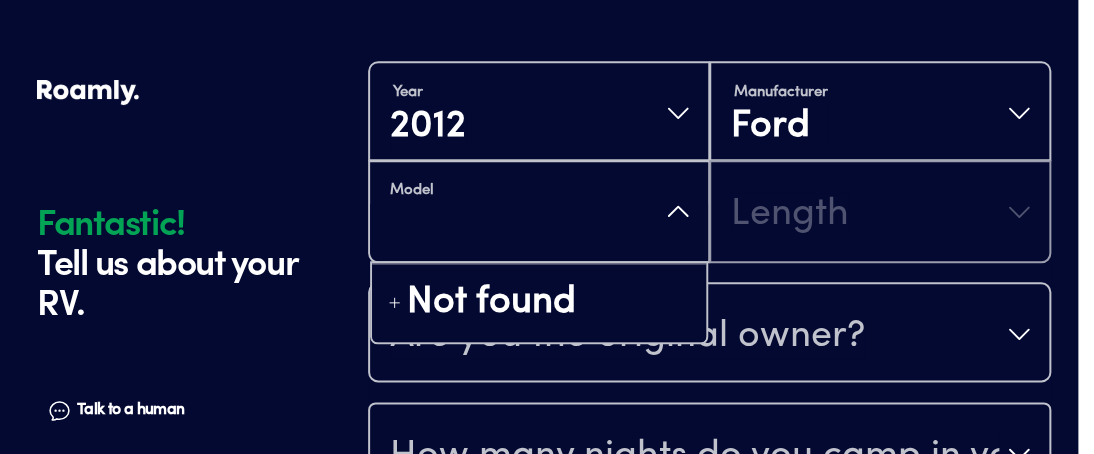 type on "F" 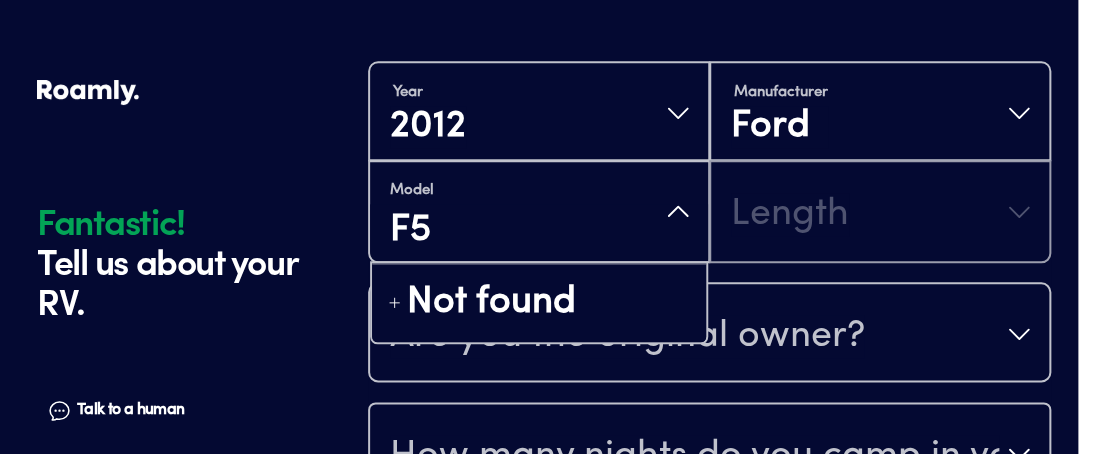 type on "F55" 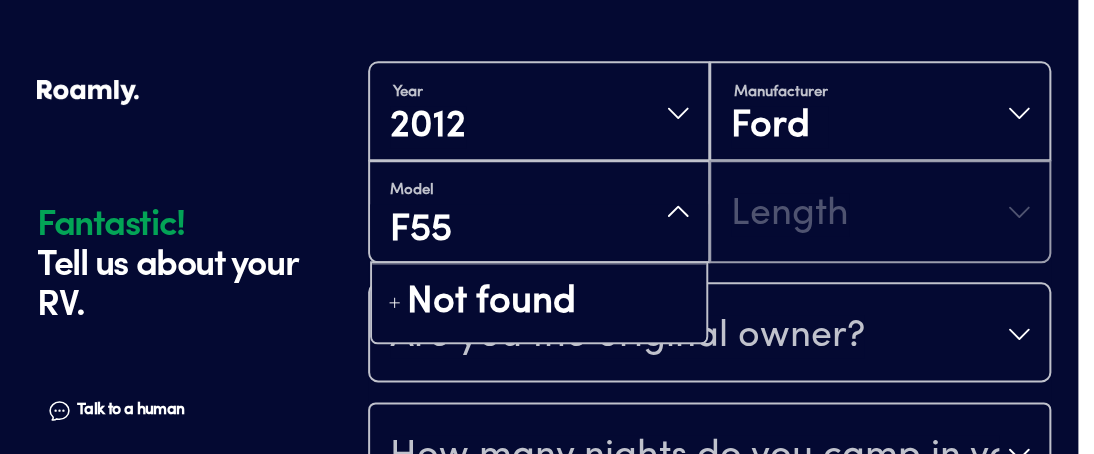 click on "Model F55 Not found Length" at bounding box center [709, 212] 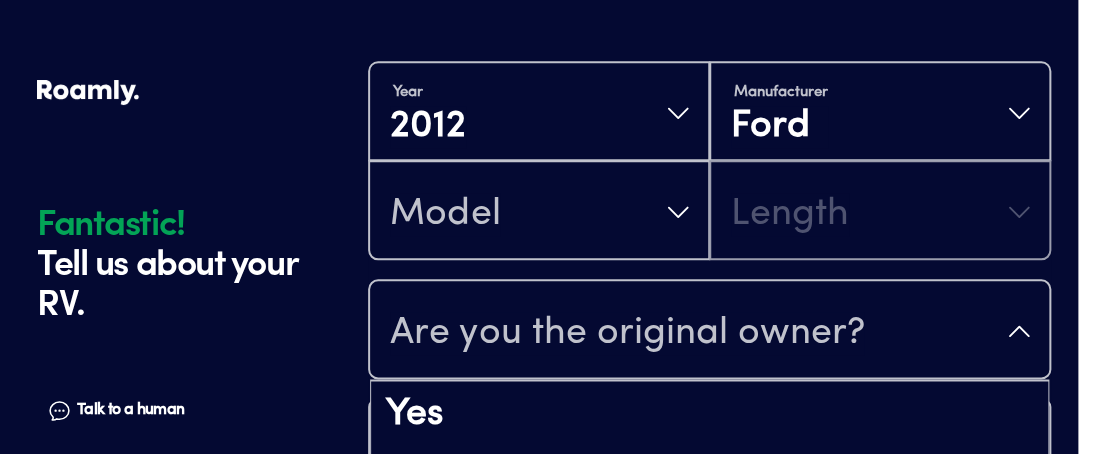 click on "Are you the original owner?" at bounding box center [709, 331] 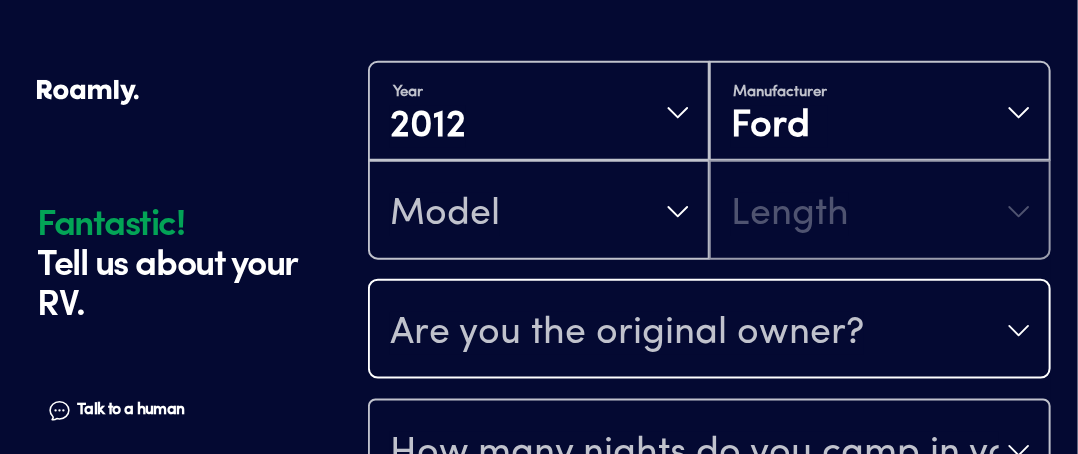 click on "Are you the original owner?" at bounding box center [709, 331] 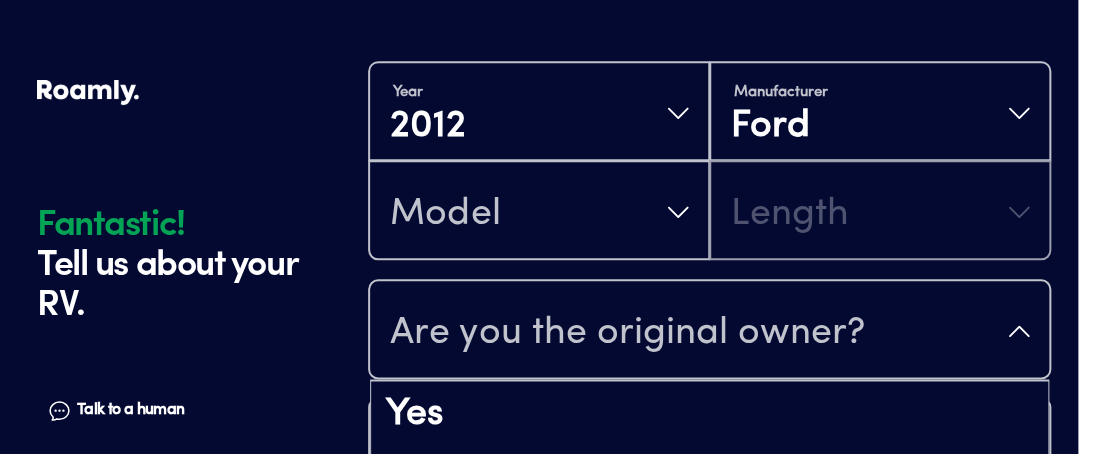 click on "Are you the original owner?" at bounding box center [709, 331] 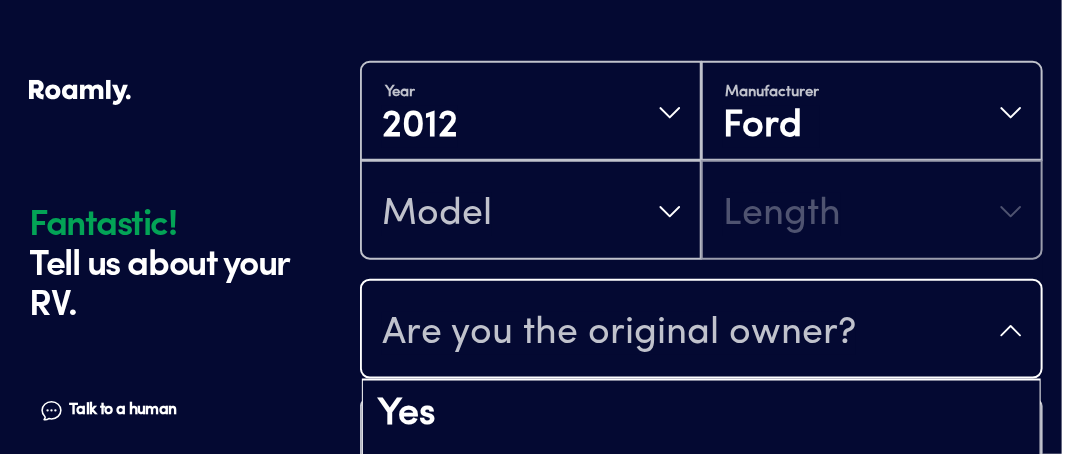 click on "Are you the original owner?" at bounding box center [701, 331] 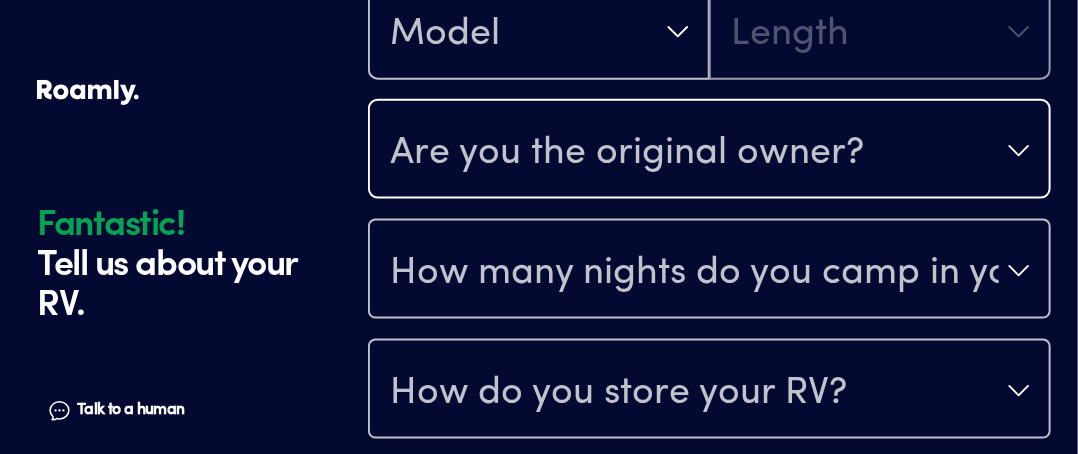 scroll, scrollTop: 851, scrollLeft: 0, axis: vertical 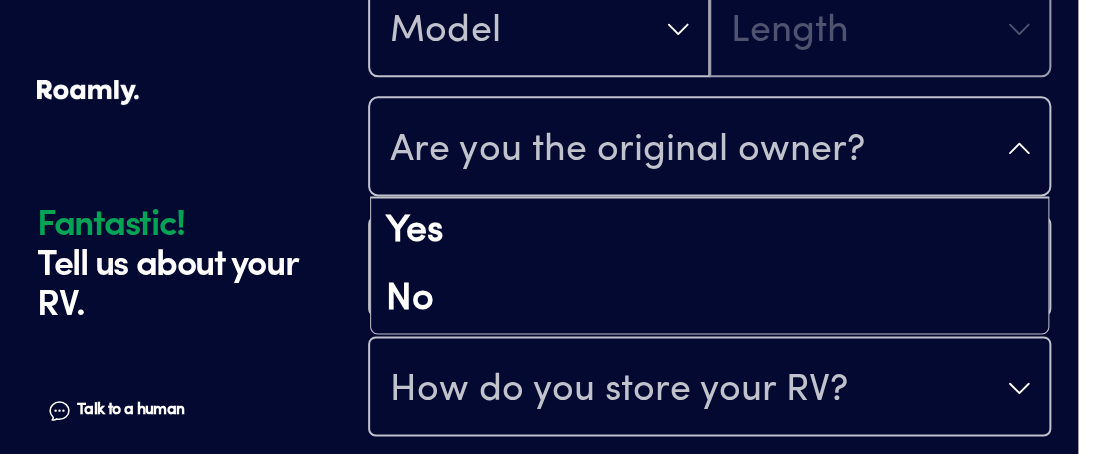 click on "Are you the original owner?" at bounding box center [709, 148] 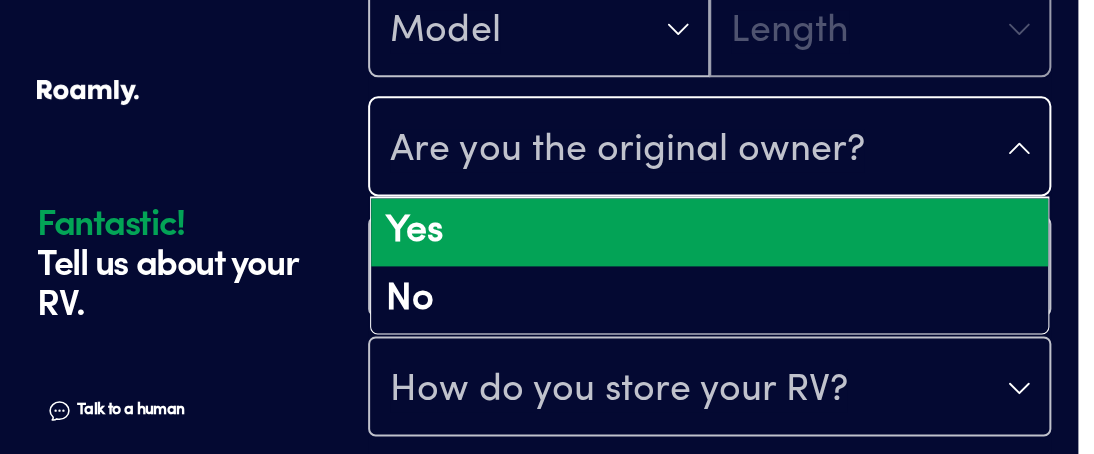 click on "Yes" at bounding box center (709, 232) 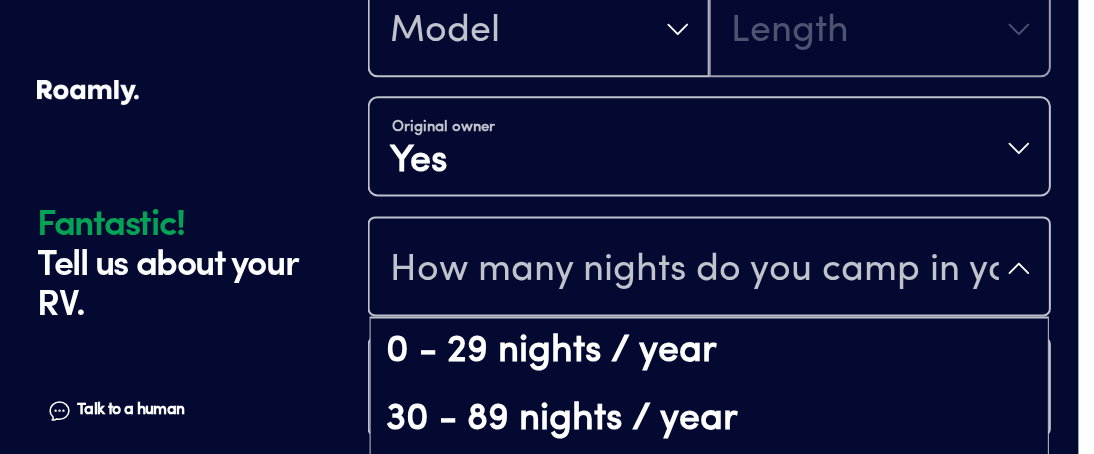 click on "How many nights do you camp in your RV?" at bounding box center (709, 268) 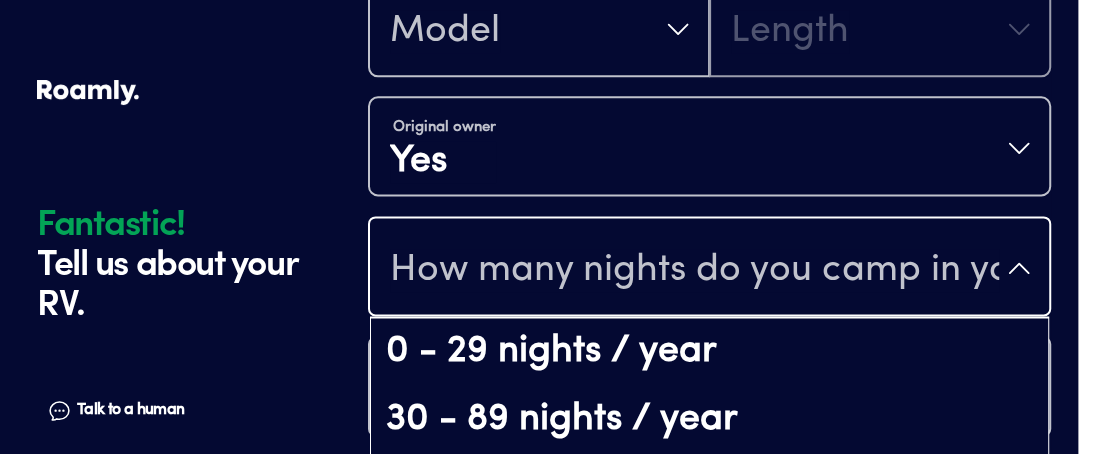 click on "Year [DATE] Manufacturer Ford Model Length Original owner Yes How many nights do you camp in your RV? 0 - 29 nights / year 30 - 89 nights / year 90 - 149 nights / year 150-365 nights / year It's your primary residence How do you store your RV? Yes No Does this RV have a salvage title?" at bounding box center (709, 186) 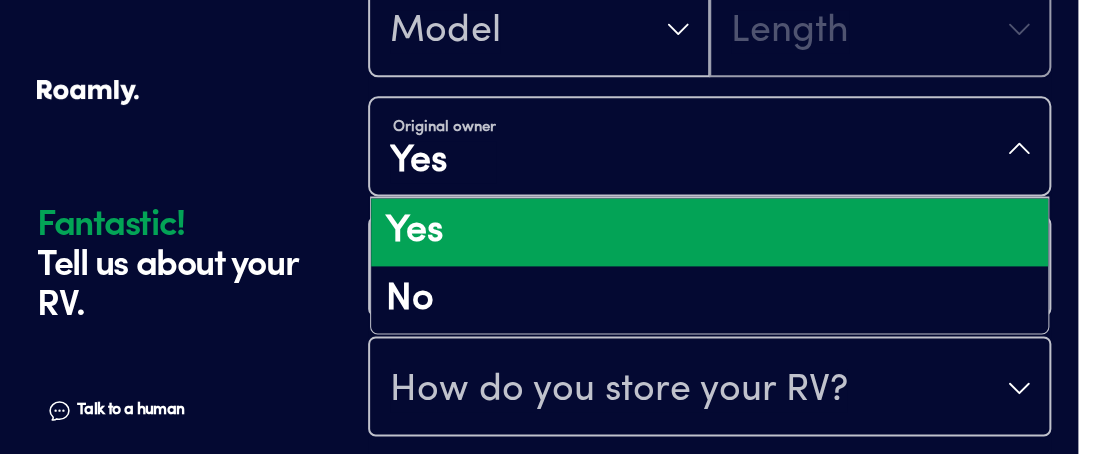 click on "Original owner Yes" at bounding box center [709, 148] 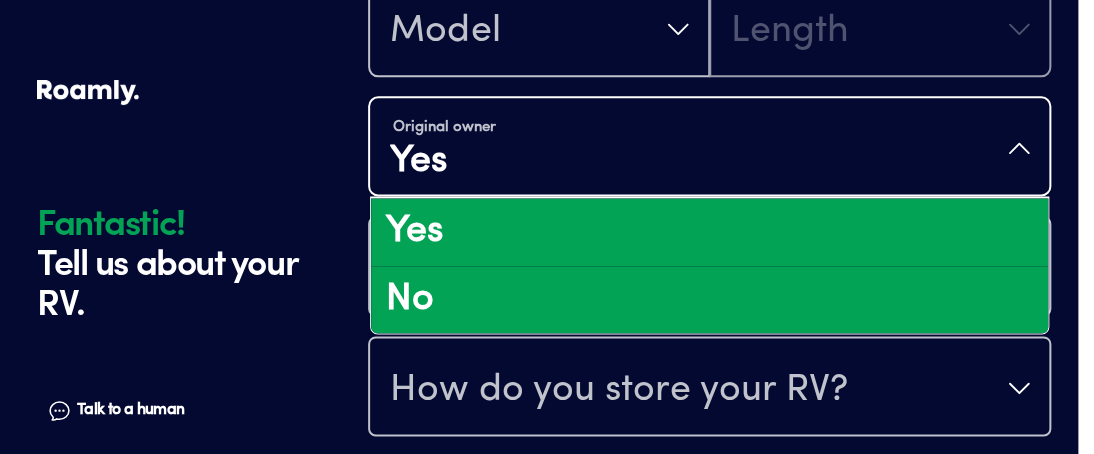 click on "No" at bounding box center (709, 300) 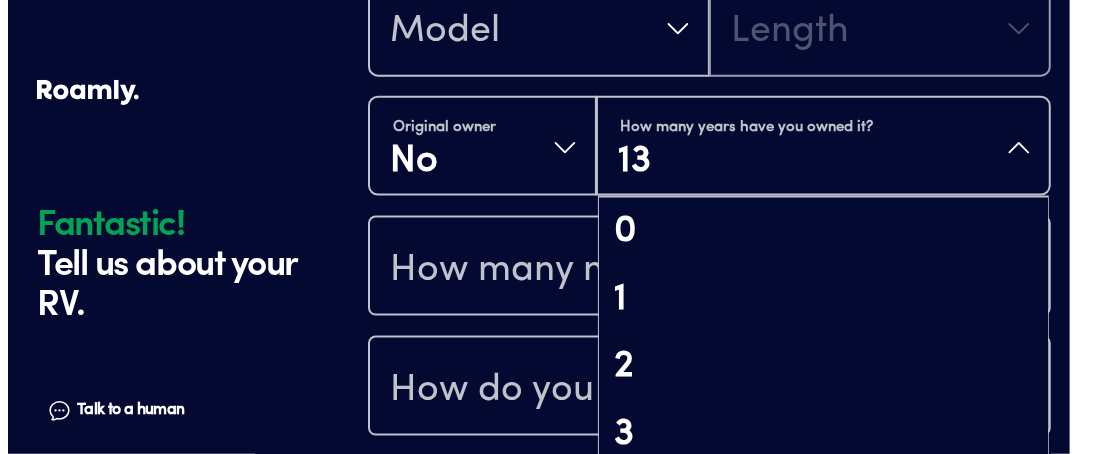 scroll, scrollTop: 1012, scrollLeft: 0, axis: vertical 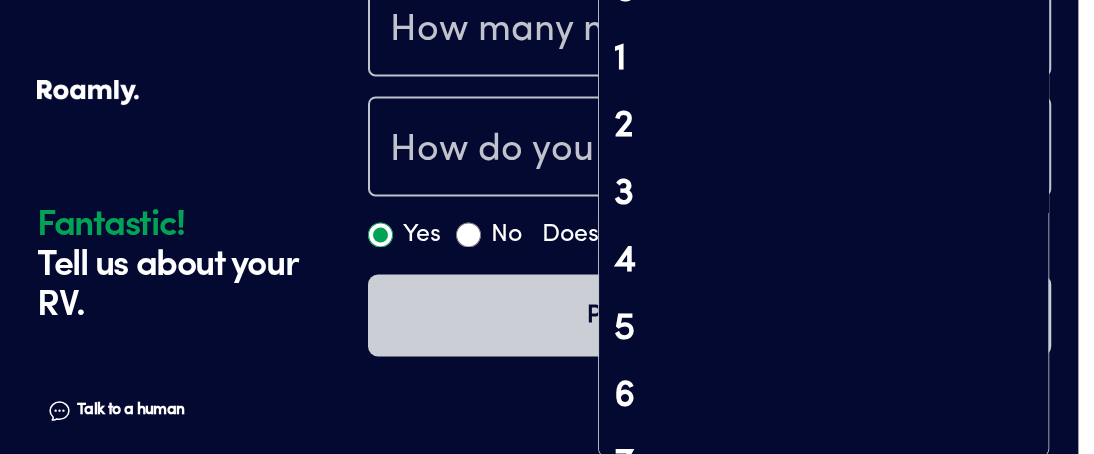 click on "How many years have you owned it? 13 0 1 2 3 4 5 6 7 8 9 10 11 12 13 14 15 16 17 18 19 20 21 22 23 24 25 26 27 28 29 30" at bounding box center (823, -94) 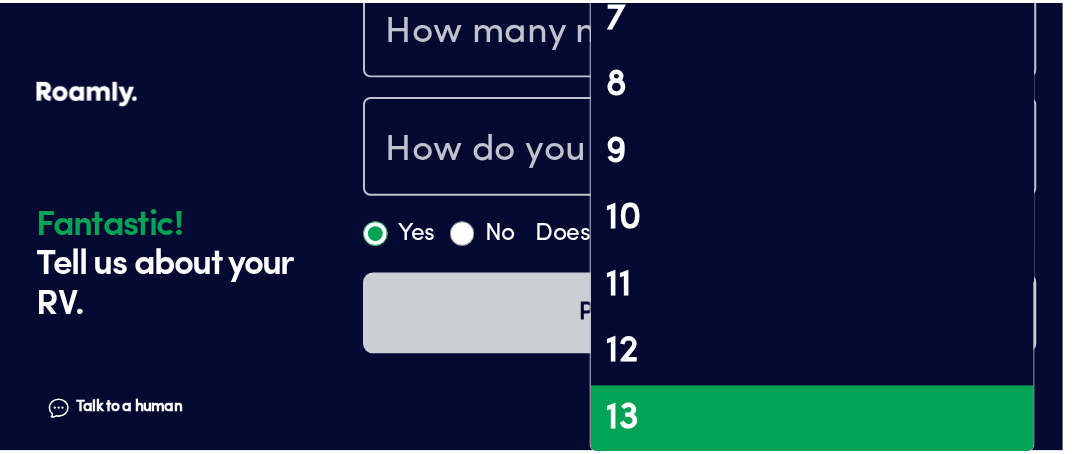 scroll, scrollTop: 0, scrollLeft: 0, axis: both 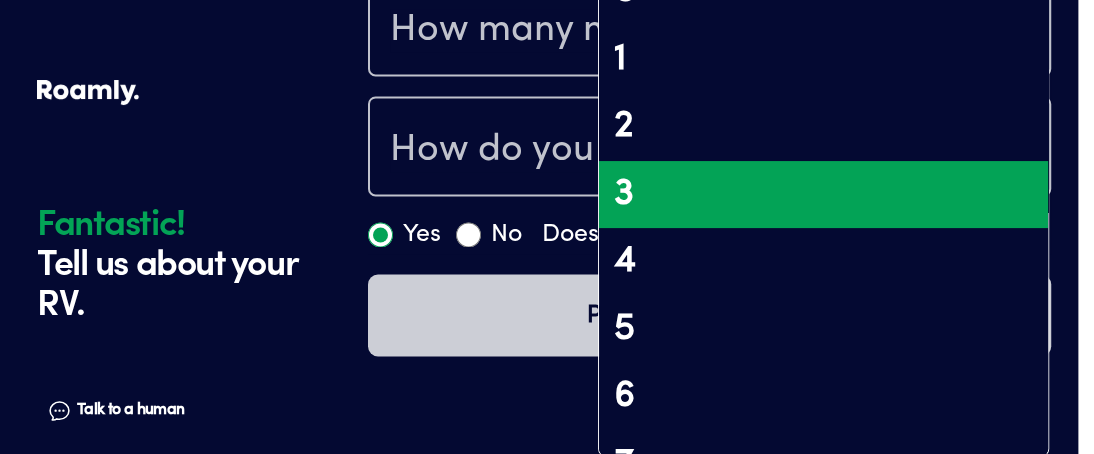 click on "3" at bounding box center (823, 195) 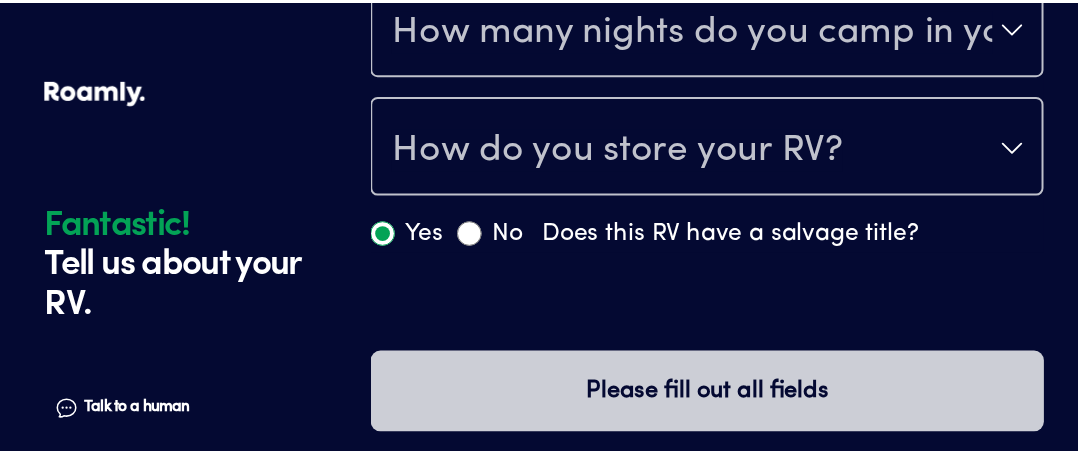 scroll, scrollTop: 0, scrollLeft: 0, axis: both 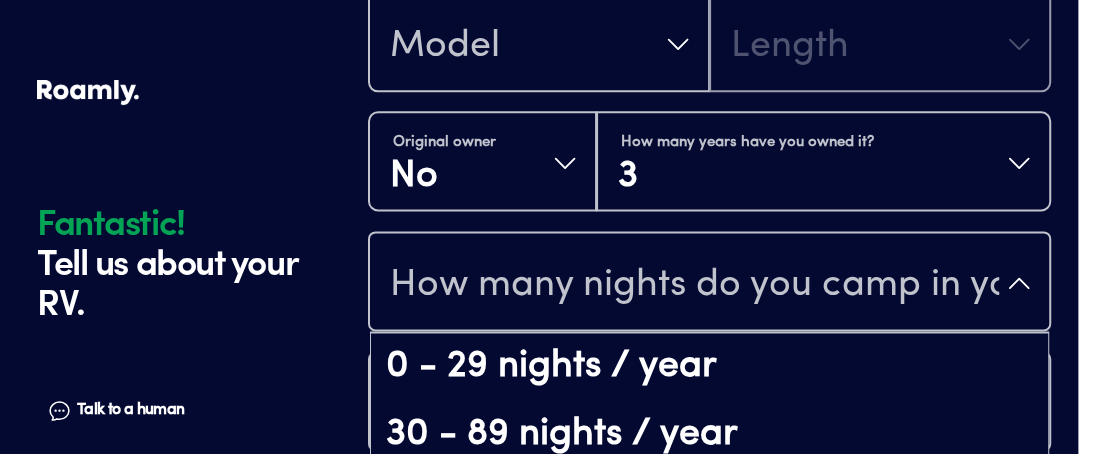 click on "How many nights do you camp in your RV?" at bounding box center (709, 283) 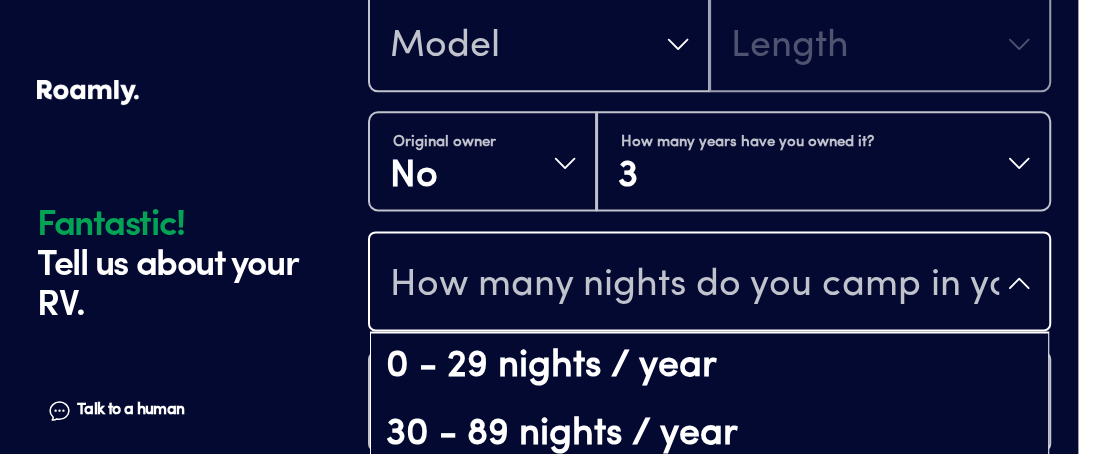 click on "Fantastic! Tell us about your RV. Talk to a human Chat 1 2 3 4+ Edit How many RVs or Trailers do you want to cover? Fantastic! Tell us about your RV. Talk to a human Chat Year [DATE] Manufacturer Ford Model Length Original owner No How many years have you owned it? 3 How many nights do you camp in your RV? 0 - 29 nights / year 30 - 89 nights / year 90 - 149 nights / year 150-365 nights / year It's your primary residence How do you store your RV? Yes No Does this RV have a salvage title? Please fill out all fields" at bounding box center [539, -98] 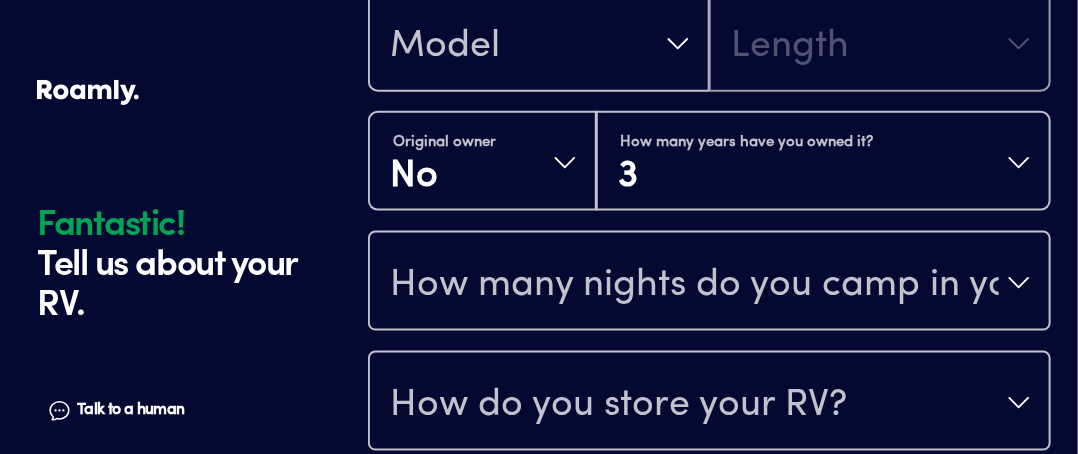 drag, startPoint x: 1077, startPoint y: 357, endPoint x: 1072, endPoint y: 390, distance: 33.37664 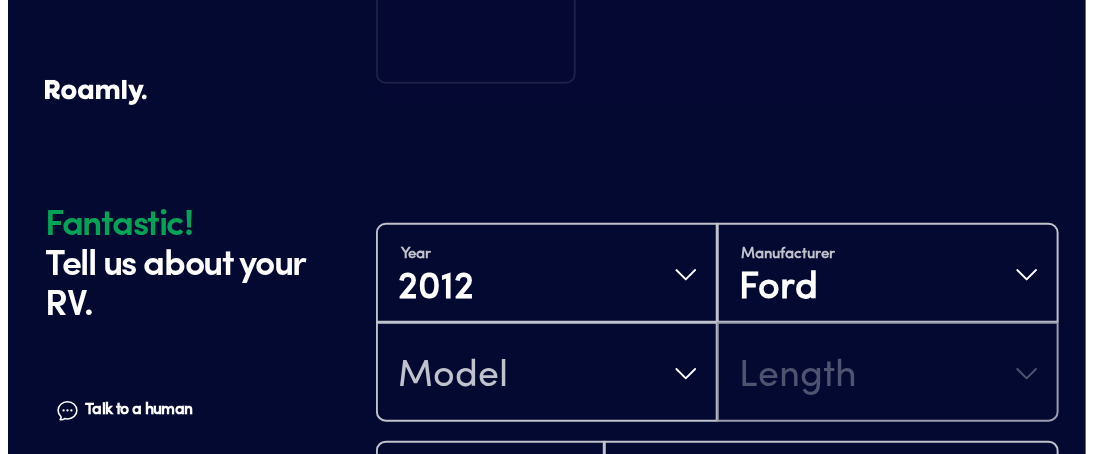 scroll, scrollTop: 0, scrollLeft: 0, axis: both 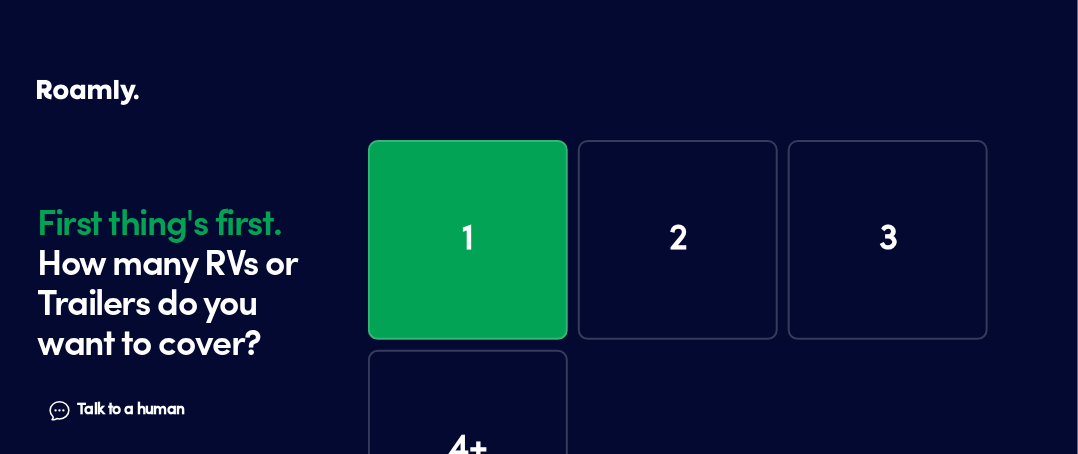 click on "Talk to a human" at bounding box center (130, 410) 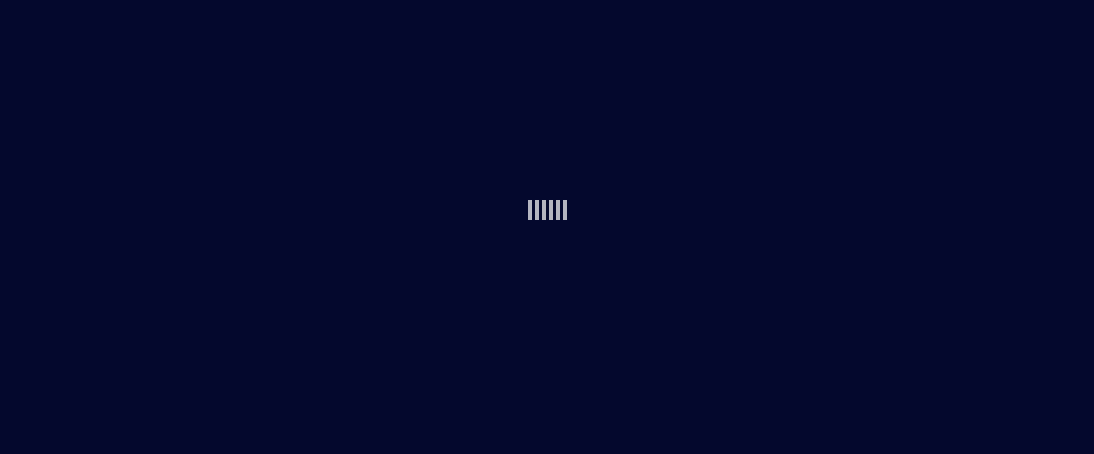 scroll, scrollTop: 0, scrollLeft: 0, axis: both 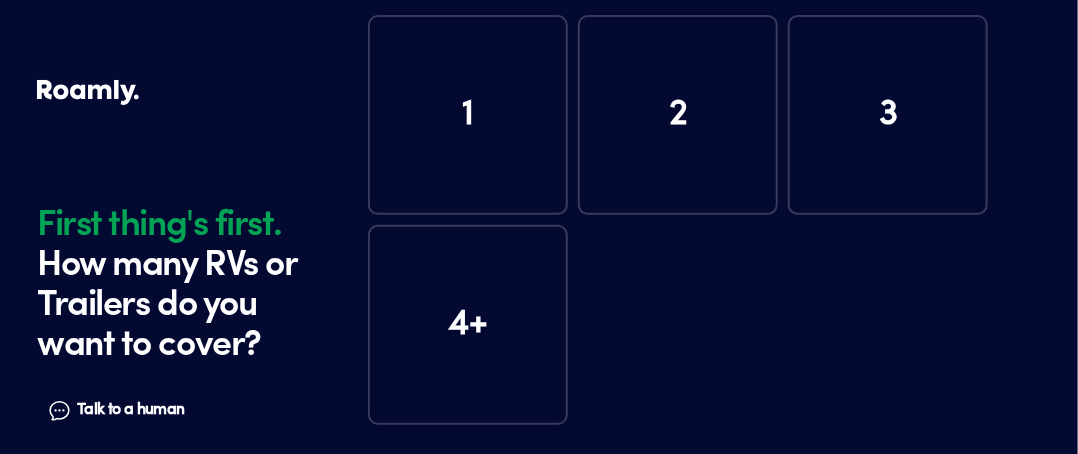 click on "1" at bounding box center [468, 115] 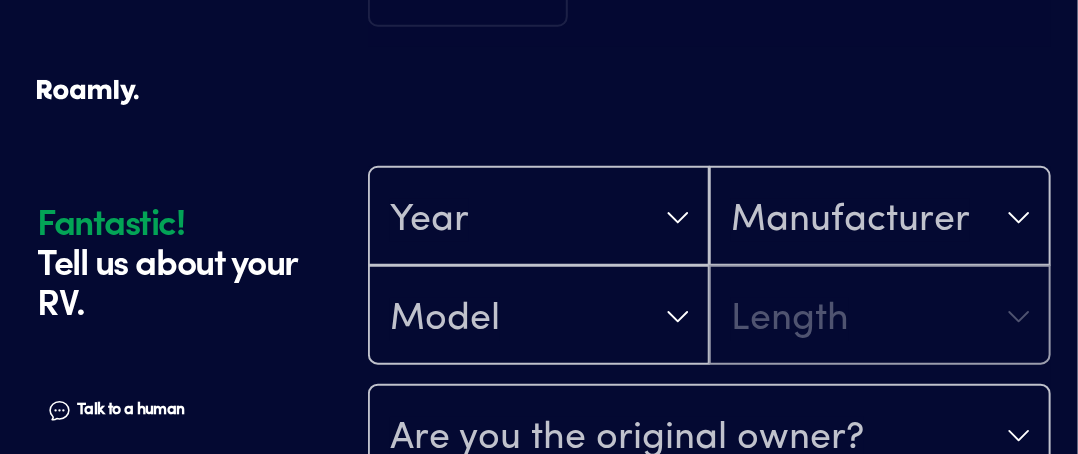 scroll, scrollTop: 590, scrollLeft: 0, axis: vertical 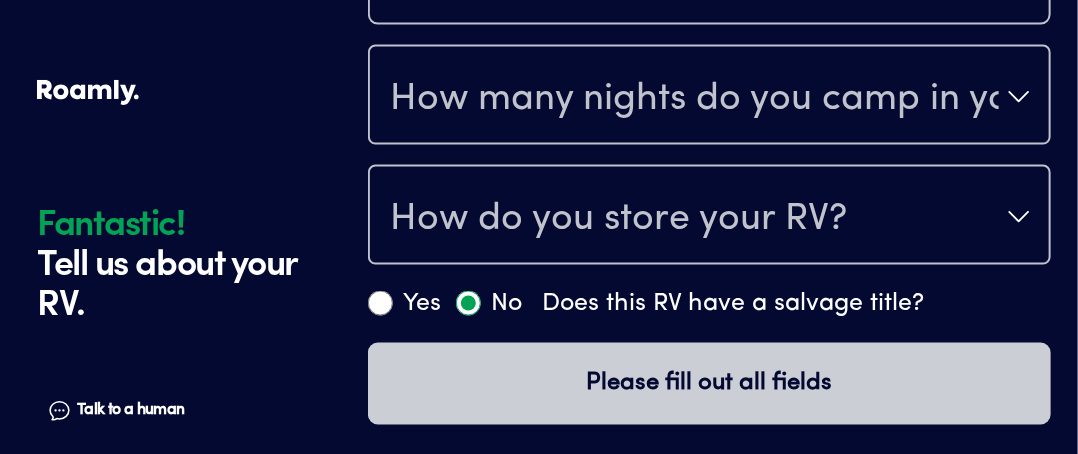 click on "Talk to a human" at bounding box center (130, 410) 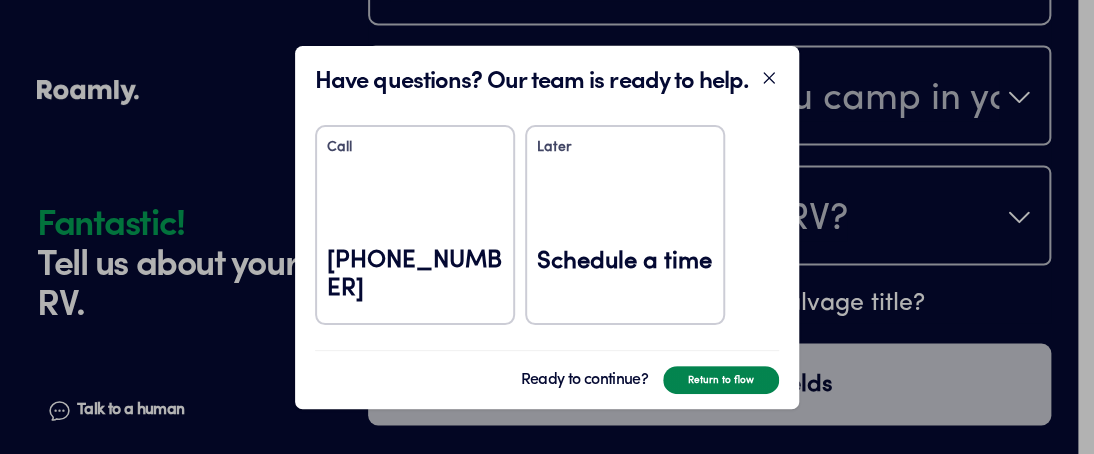 click on "Return to flow" at bounding box center [721, 380] 